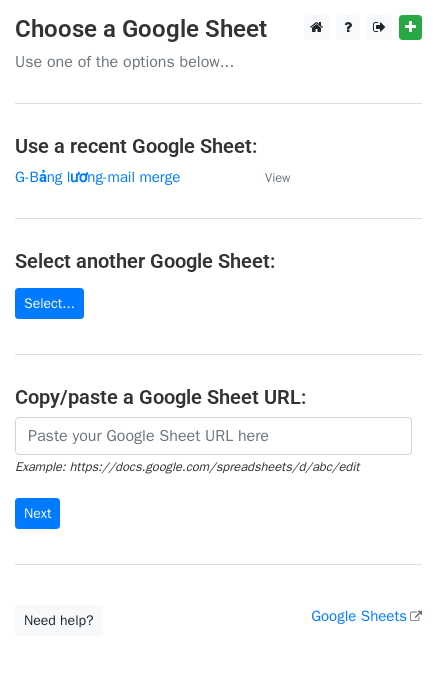 scroll, scrollTop: 0, scrollLeft: 0, axis: both 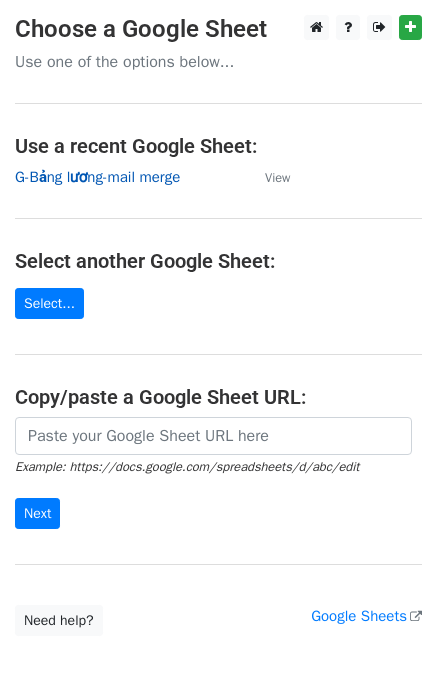 click on "G-Bảng lương-mail merge" at bounding box center [97, 177] 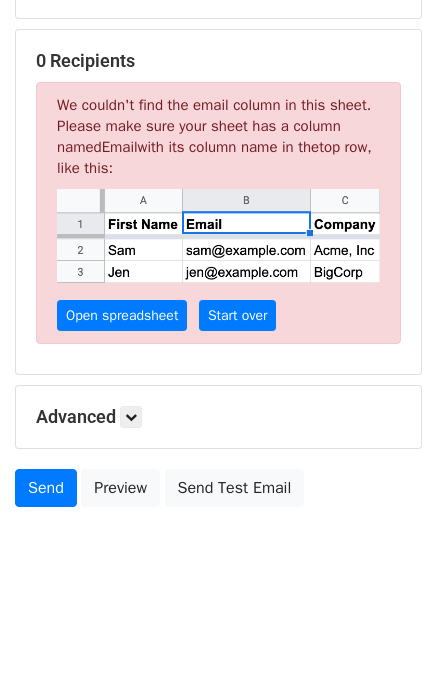 scroll, scrollTop: 0, scrollLeft: 0, axis: both 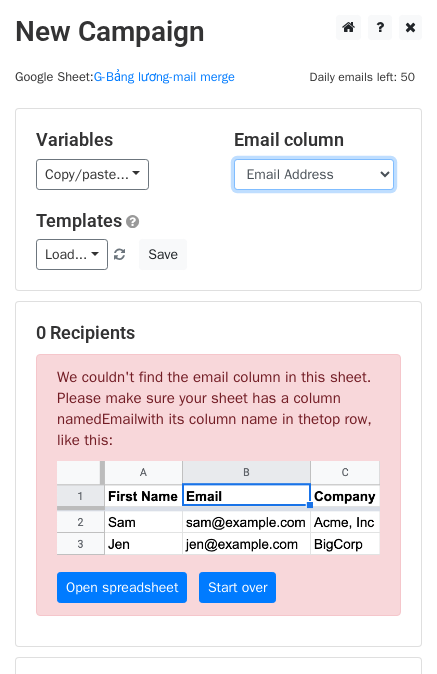 click on "STT
MSNV
Name
Taxcode
Position
Level
Status
Bank
Recipient
D1
D2
D3
D4
D5
D6
D7
D8
D9
D10
D11
D12
D13
D14
D15
D16
D17
D18
D19
D20
D21
D22
D23
D24
D25
D26
D27
D28
D29
D30
D31
Paiddays
Workdays
Annualleave
Insleave
Unpaid
Basic
Pay4WD
Pay4AL
Meals
Phone
Vehicles
Bonus
Total
Total4Ins
BHXH-E
BHYT-E
BHTN-E
KPCD-E
BHXH
BHYT
BHTN
KPCD
NPT
TNCT
TNTT
TNCN
Others
Received
TotalAL
UsedAL
UnusedAL
ExpAL
Filter Rows to Merge
Email Address
File Attachments
Scheduled Date
Mail Merge Status" at bounding box center (314, 174) 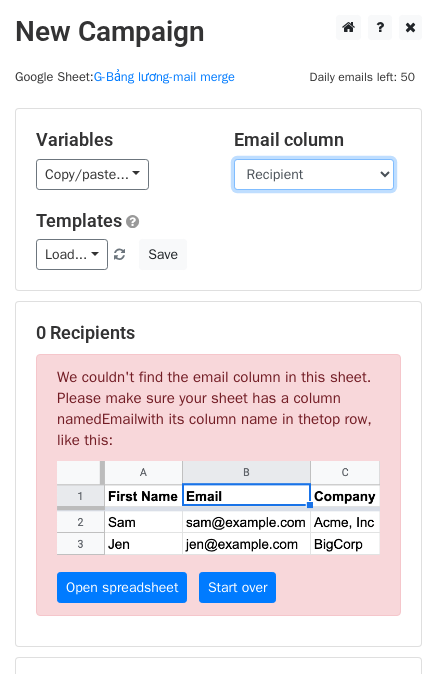 click on "STT
MSNV
Name
Taxcode
Position
Level
Status
Bank
Recipient
D1
D2
D3
D4
D5
D6
D7
D8
D9
D10
D11
D12
D13
D14
D15
D16
D17
D18
D19
D20
D21
D22
D23
D24
D25
D26
D27
D28
D29
D30
D31
Paiddays
Workdays
Annualleave
Insleave
Unpaid
Basic
Pay4WD
Pay4AL
Meals
Phone
Vehicles
Bonus
Total
Total4Ins
BHXH-E
BHYT-E
BHTN-E
KPCD-E
BHXH
BHYT
BHTN
KPCD
NPT
TNCT
TNTT
TNCN
Others
Received
TotalAL
UsedAL
UnusedAL
ExpAL
Filter Rows to Merge
Email Address
File Attachments
Scheduled Date
Mail Merge Status" at bounding box center [314, 174] 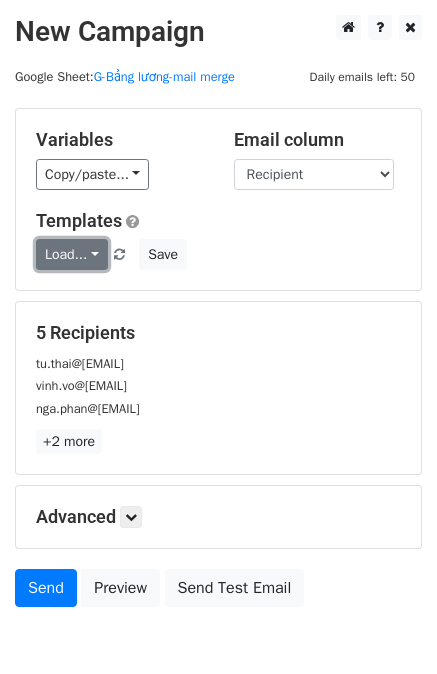 click on "Load..." at bounding box center (72, 254) 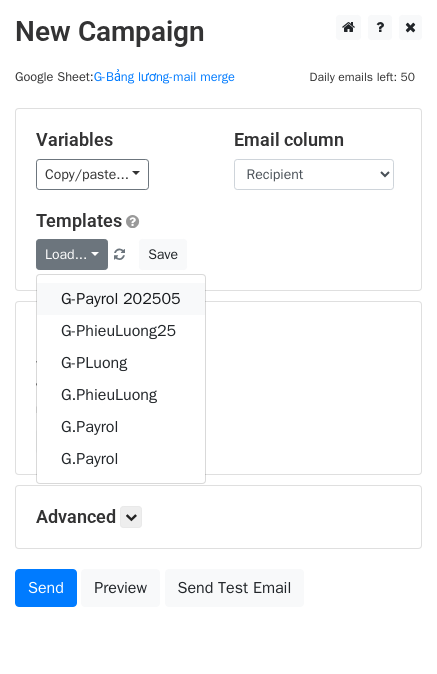 click on "G-Payrol 202505" at bounding box center (121, 299) 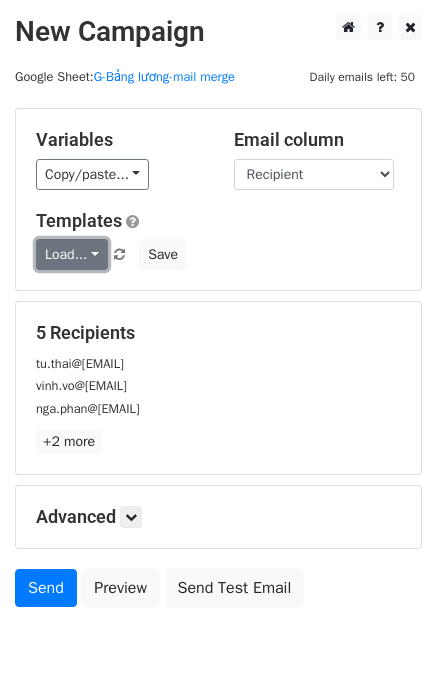 click on "Load..." at bounding box center [72, 254] 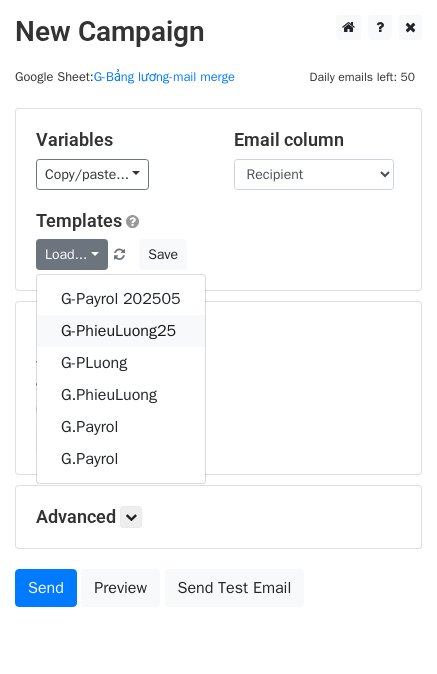 click on "G-PhieuLuong25" at bounding box center [121, 331] 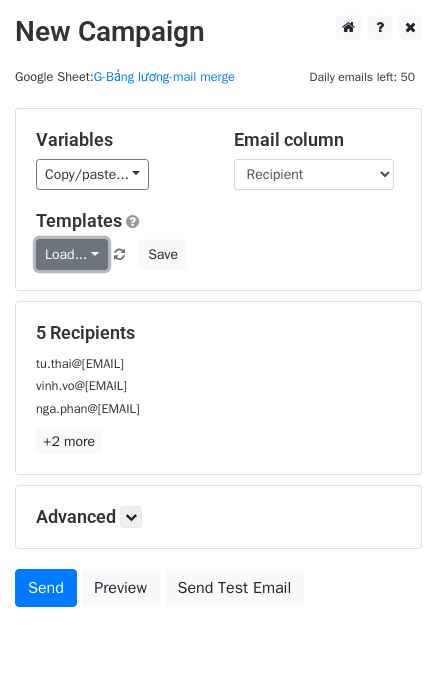 click on "Load..." at bounding box center (72, 254) 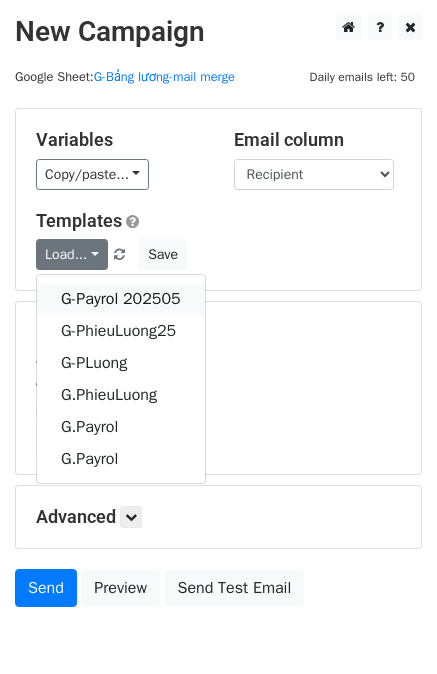 click on "G-Payrol 202505" at bounding box center (121, 299) 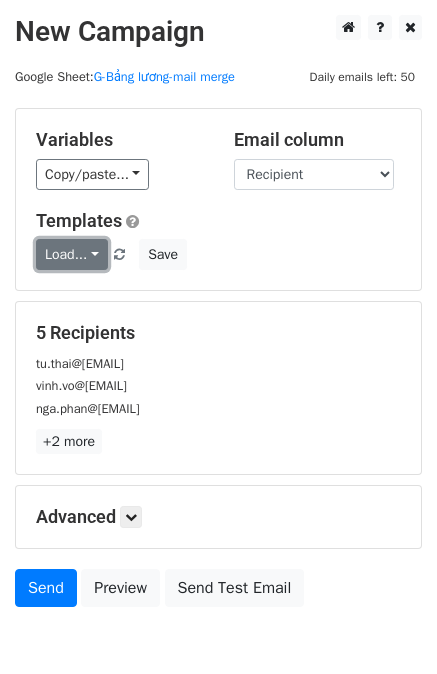 click on "Load..." at bounding box center (72, 254) 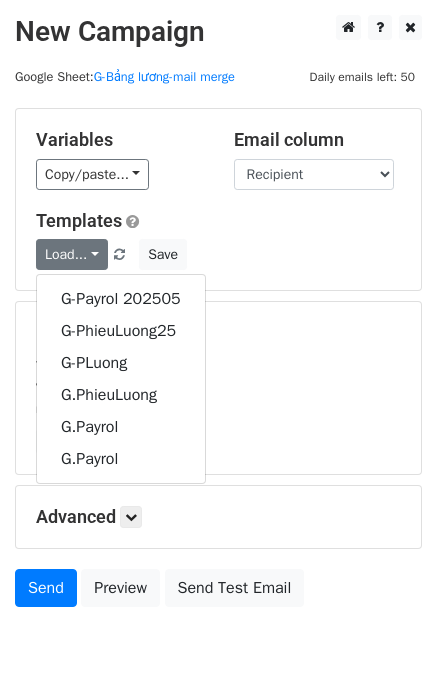 click on "Copy/paste...
{{STT}}
{{MSNV}}
{{Name}}
{{Taxcode}}
{{Position}}
{{Level}}
{{Status}}
{{Bank}}
{{Recipient}}
{{D1}}
{{D2}}
{{D3}}
{{D4}}
{{D5}}
{{D6}}
{{D7}}
{{D8}}
{{D9}}
{{D10}}
{{D11}}
{{D12}}
{{D13}}
{{D14}}
{{D15}}
{{D16}}
{{D17}}
{{D18}}
{{D19}}
{{D20}}
{{D21}}
{{D22}}
{{D23}}
{{D24}}
{{D25}}
{{D26}}
{{D27}}
{{D28}}
{{D29}}
{{D30}}
{{D31}}
{{Paiddays}}
{{Workdays}}
{{Annualleave}}
{{Insleave}}
{{Unpaid}}
{{Basic}}
{{Pay4WD}}
{{Pay4AL}}
{{Meals}}
{{Phone}}
{{Vehicles}}
{{Bonus}}
{{Total}}
{{Total4Ins}}
{{BHXH-E}}
{{BHYT-E}}
{{BHTN-E}}
{{KPCD-E}}
{{BHXH}}
{{BHYT}}
{{BHTN}}" at bounding box center [120, 174] 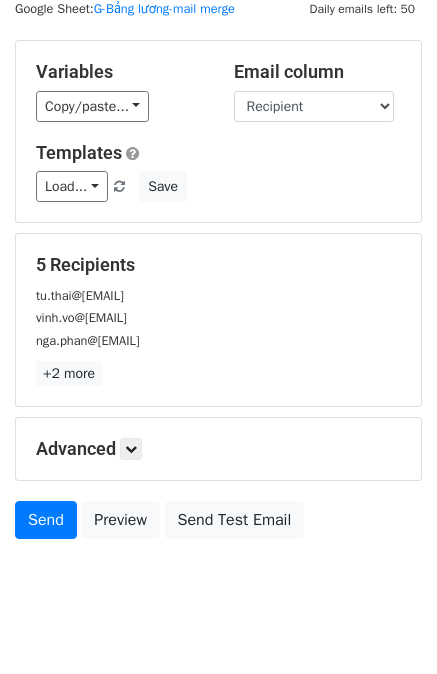 scroll, scrollTop: 100, scrollLeft: 0, axis: vertical 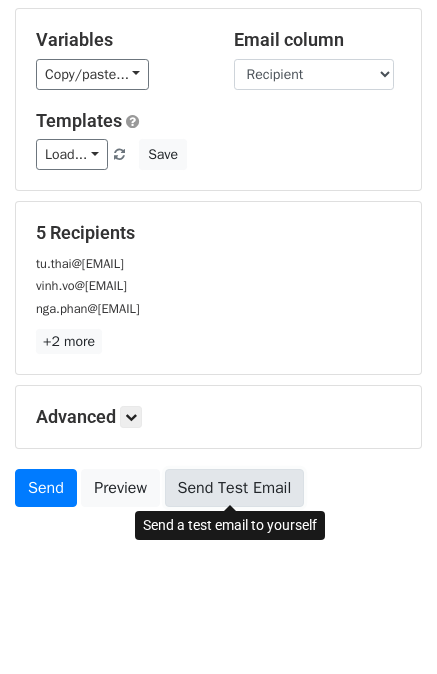 click on "Send Test Email" at bounding box center [235, 488] 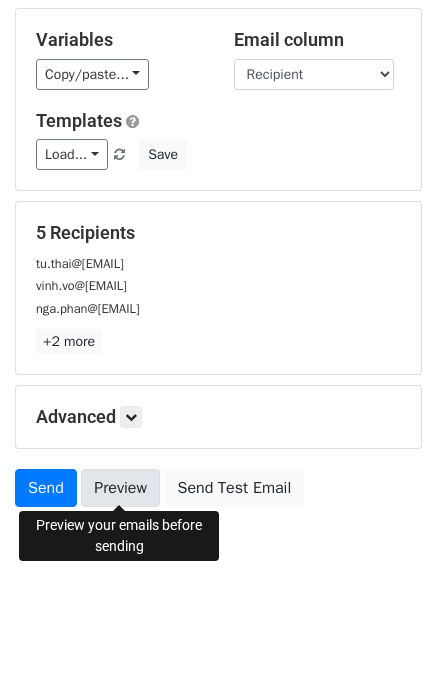 click on "Preview" at bounding box center [120, 488] 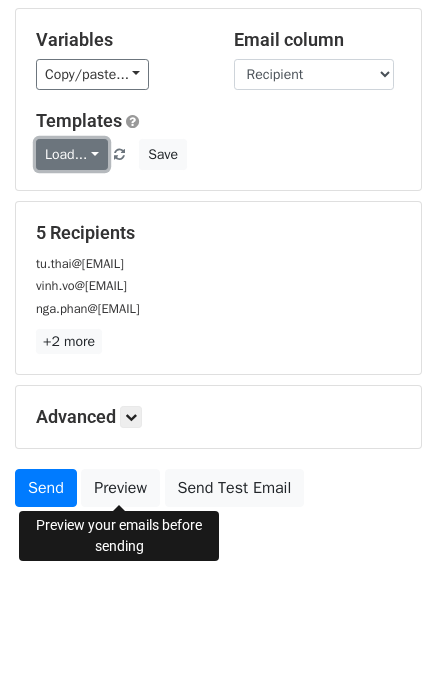 click on "Load..." at bounding box center [72, 154] 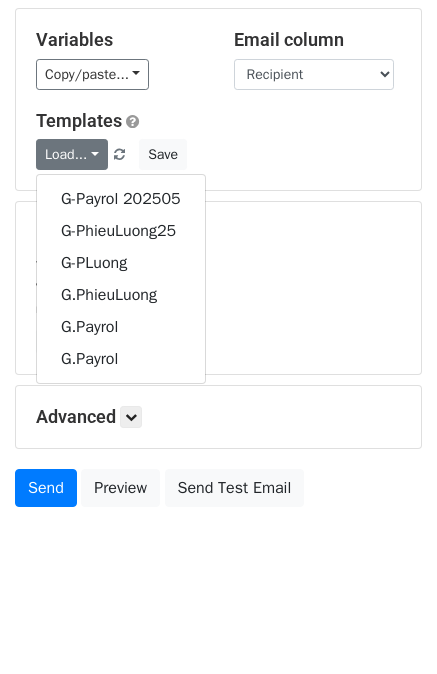 click on "Templates" at bounding box center [218, 121] 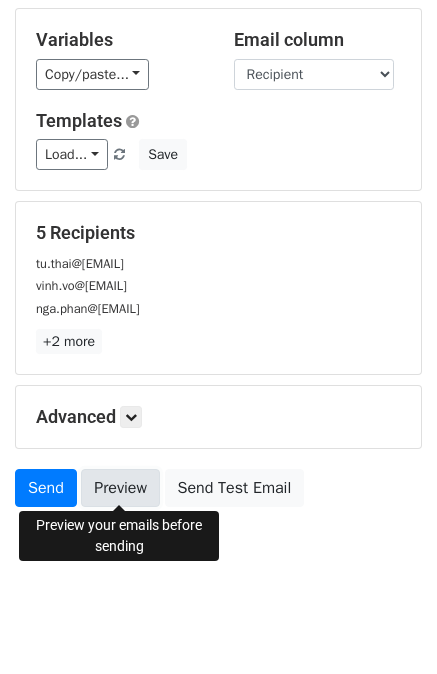 click on "Preview" at bounding box center (120, 488) 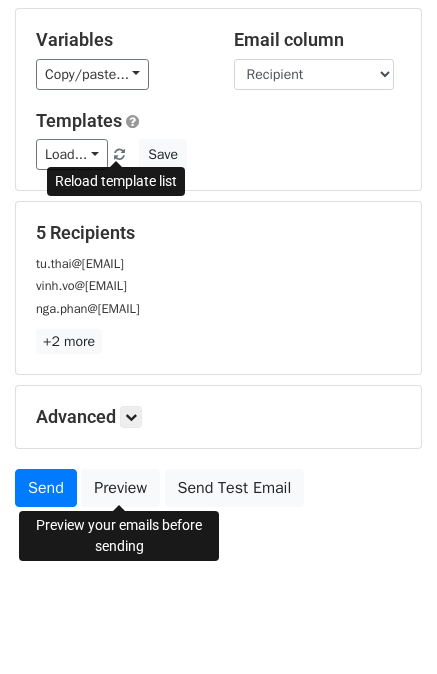 click at bounding box center [119, 155] 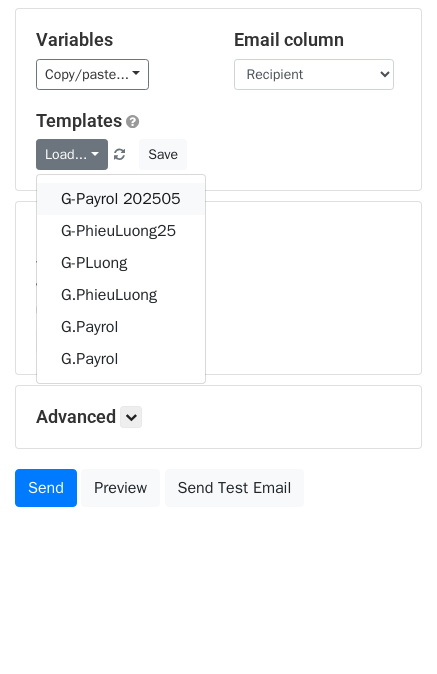 click on "G-Payrol 202505" at bounding box center [121, 199] 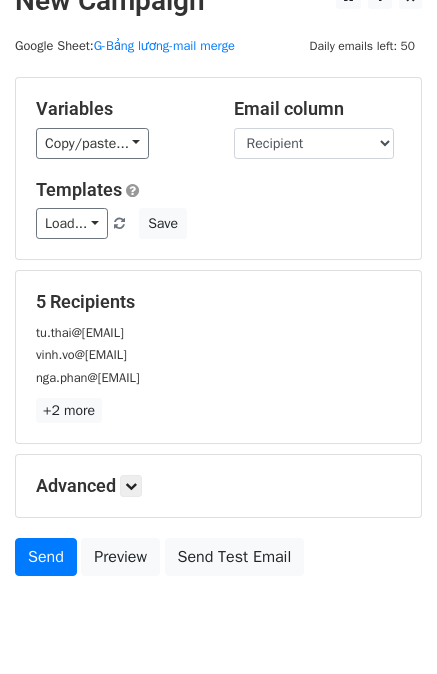 scroll, scrollTop: 0, scrollLeft: 0, axis: both 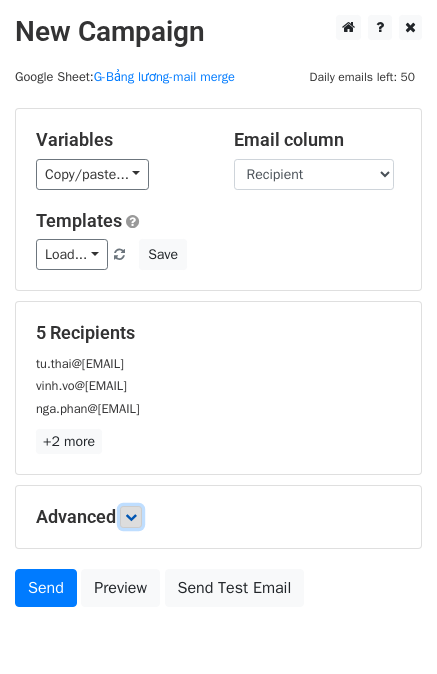 click at bounding box center (131, 517) 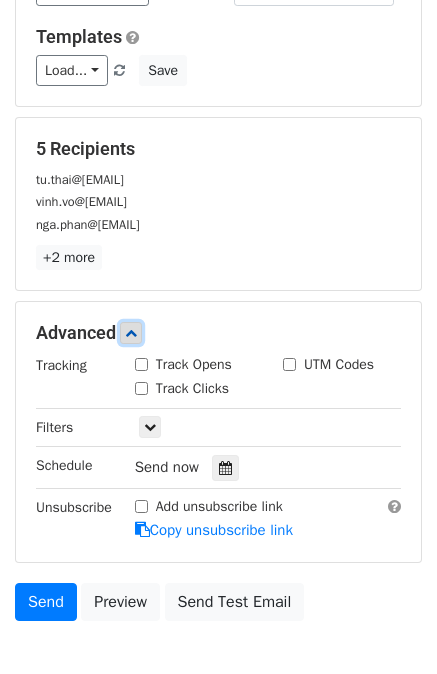 scroll, scrollTop: 296, scrollLeft: 0, axis: vertical 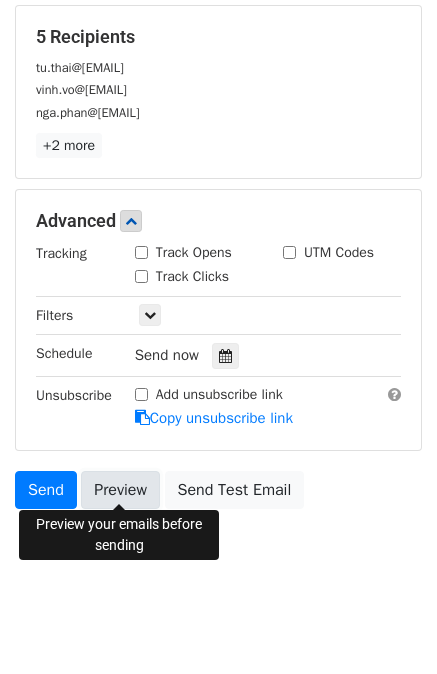 click on "Preview" at bounding box center (120, 490) 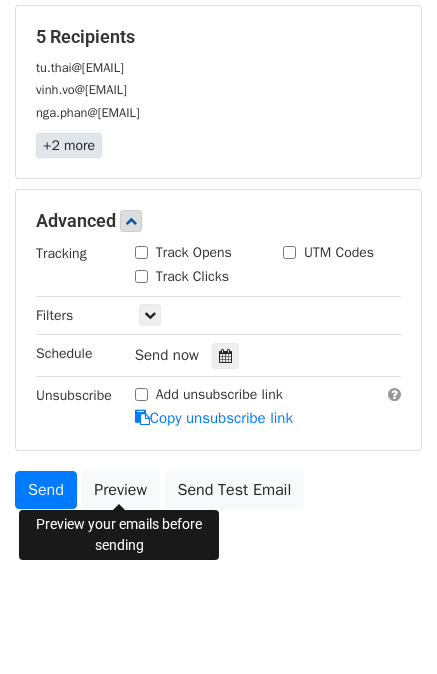 click on "+2 more" at bounding box center (69, 145) 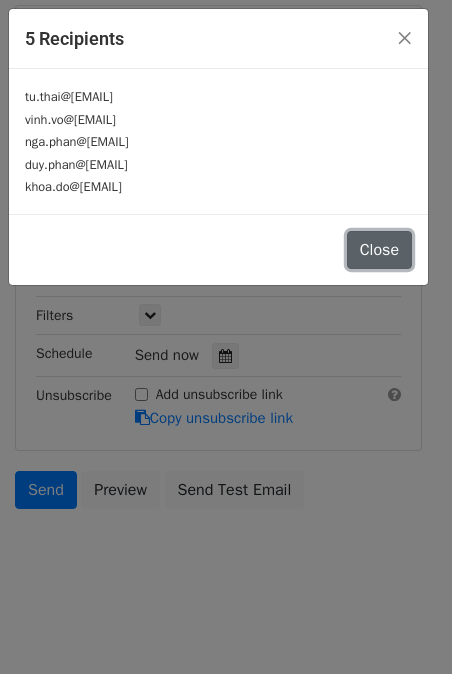 click on "Close" at bounding box center (379, 250) 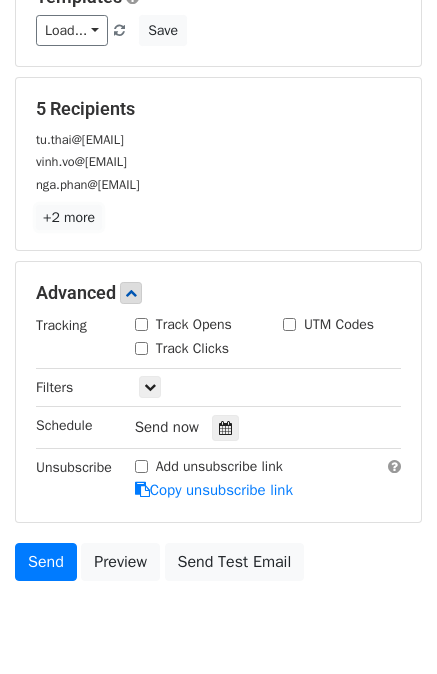 scroll, scrollTop: 296, scrollLeft: 0, axis: vertical 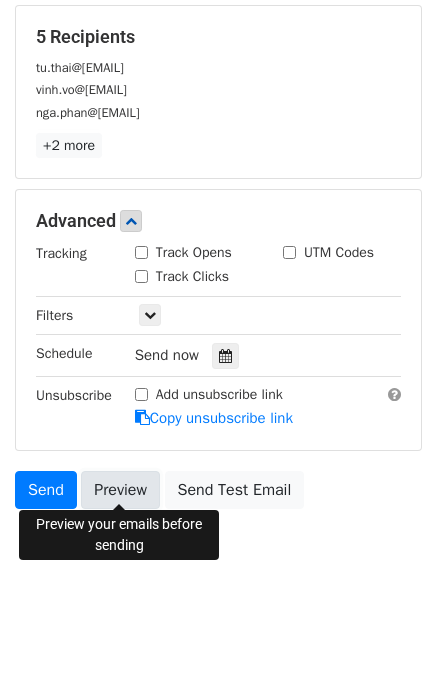 click on "Preview" at bounding box center (120, 490) 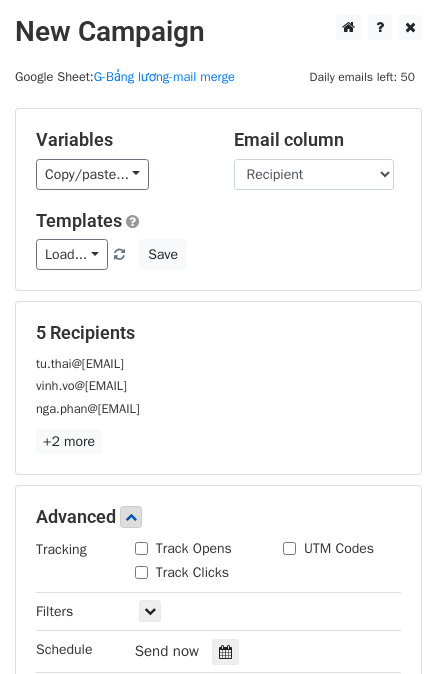 scroll, scrollTop: 0, scrollLeft: 0, axis: both 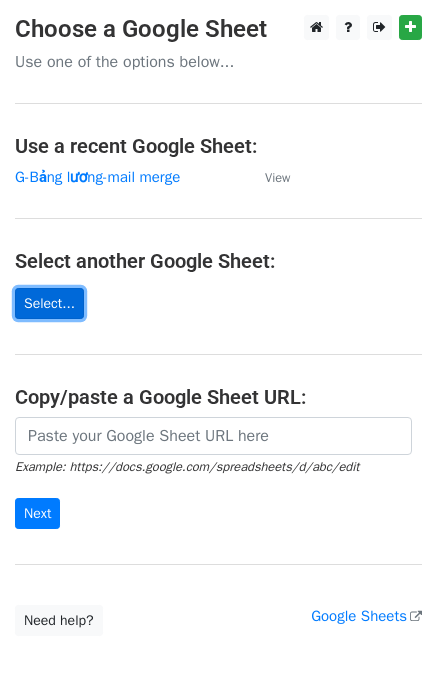 click on "Select..." at bounding box center [49, 303] 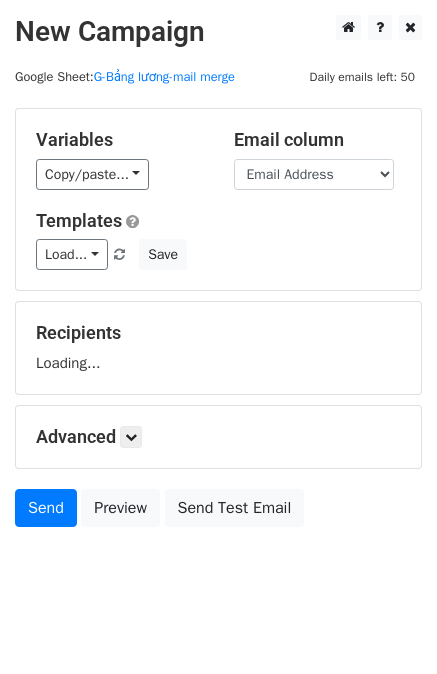 scroll, scrollTop: 0, scrollLeft: 0, axis: both 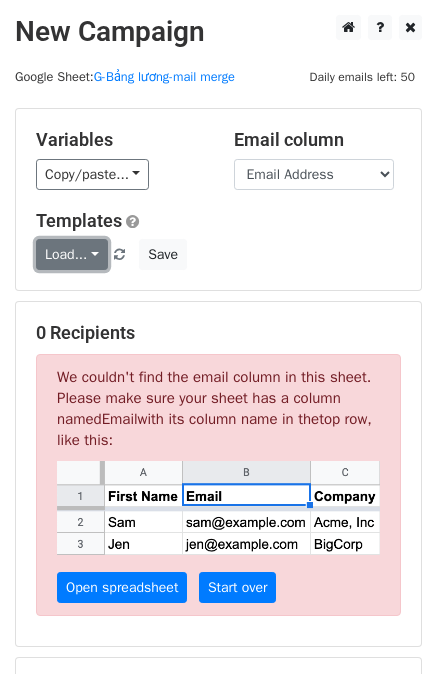 click on "Load..." at bounding box center (72, 254) 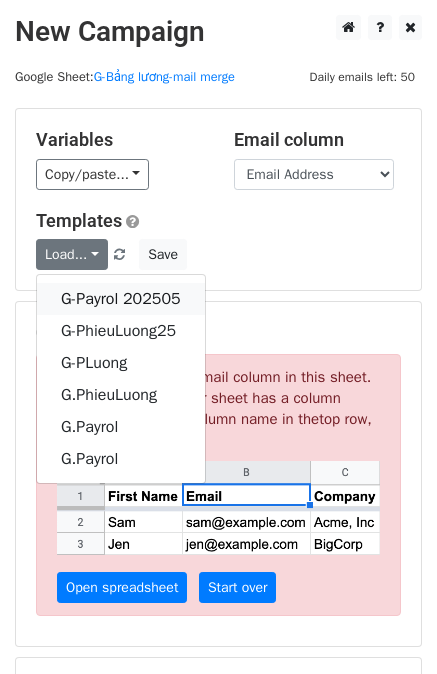 click on "G-Payrol 202505" at bounding box center [121, 299] 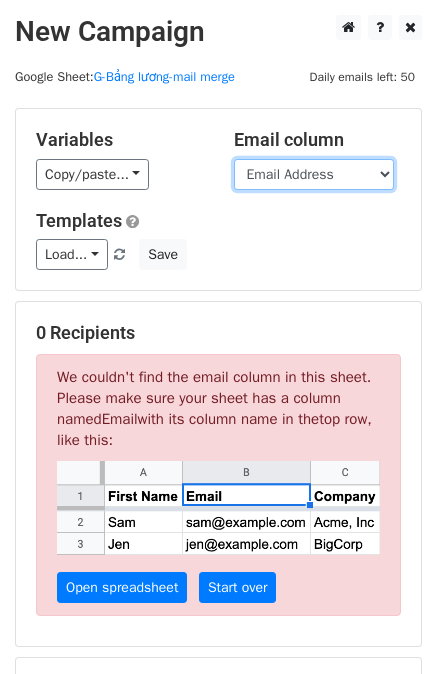 click on "STT
MSNV
Name
Taxcode
Position
Level
Status
Bank
Recipient
D1
D2
D3
D4
D5
D6
D7
D8
D9
D10
D11
D12
D13
D14
D15
D16
D17
D18
D19
D20
D21
D22
D23
D24
D25
D26
D27
D28
D29
D30
D31
Paiddays
Workdays
Annualleave
Insleave
Unpaid
Basic
Pay4WD
Pay4AL
Meals
Phone
Vehicles
Bonus
Total
Total4Ins
BHXH-E
BHYT-E
BHTN-E
KPCD-E
BHXH
BHYT
BHTN
KPCD
NPT
TNCT
TNTT
TNCN
Others
Received
TotalAL
UsedAL
UnusedAL
ExpAL
Filter Rows to Merge
Email Address
File Attachments
Scheduled Date
Mail Merge Status" at bounding box center [314, 174] 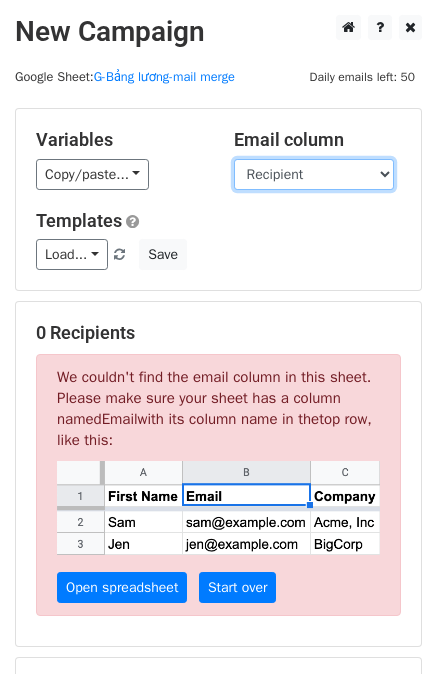 click on "STT
MSNV
Name
Taxcode
Position
Level
Status
Bank
Recipient
D1
D2
D3
D4
D5
D6
D7
D8
D9
D10
D11
D12
D13
D14
D15
D16
D17
D18
D19
D20
D21
D22
D23
D24
D25
D26
D27
D28
D29
D30
D31
Paiddays
Workdays
Annualleave
Insleave
Unpaid
Basic
Pay4WD
Pay4AL
Meals
Phone
Vehicles
Bonus
Total
Total4Ins
BHXH-E
BHYT-E
BHTN-E
KPCD-E
BHXH
BHYT
BHTN
KPCD
NPT
TNCT
TNTT
TNCN
Others
Received
TotalAL
UsedAL
UnusedAL
ExpAL
Filter Rows to Merge
Email Address
File Attachments
Scheduled Date
Mail Merge Status" at bounding box center (314, 174) 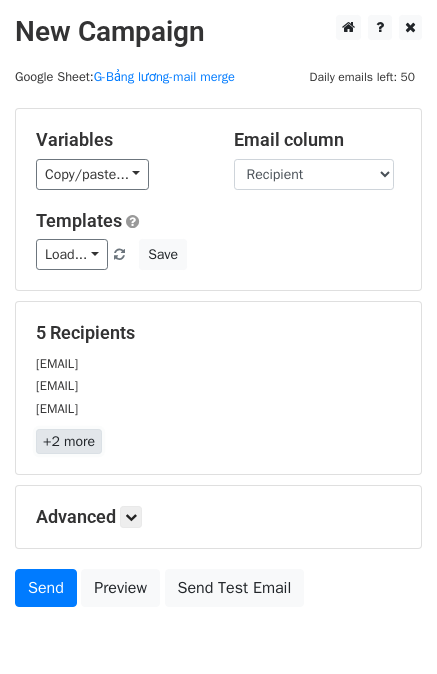 click on "+2 more" at bounding box center [69, 441] 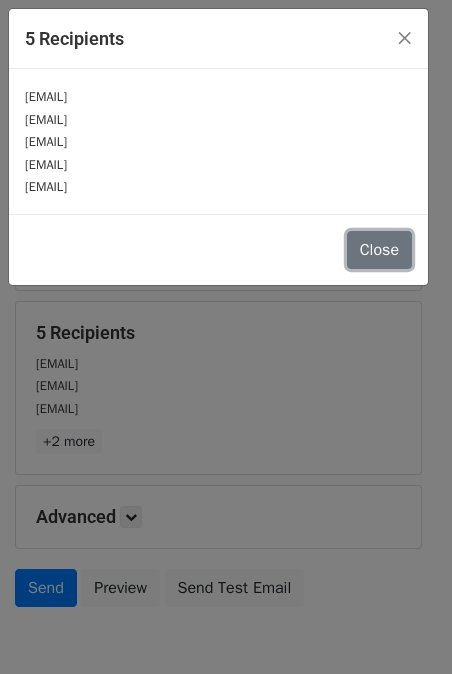 click on "Close" at bounding box center (379, 250) 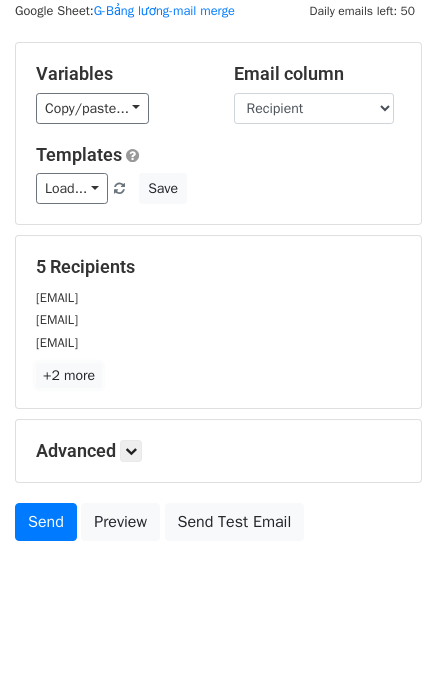 scroll, scrollTop: 100, scrollLeft: 0, axis: vertical 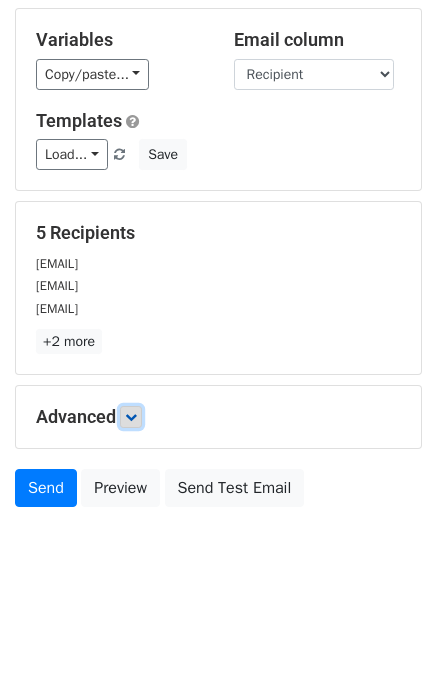 click at bounding box center (131, 417) 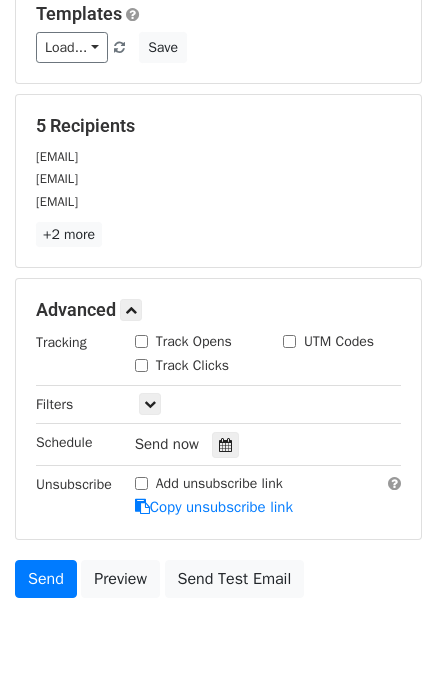scroll, scrollTop: 296, scrollLeft: 0, axis: vertical 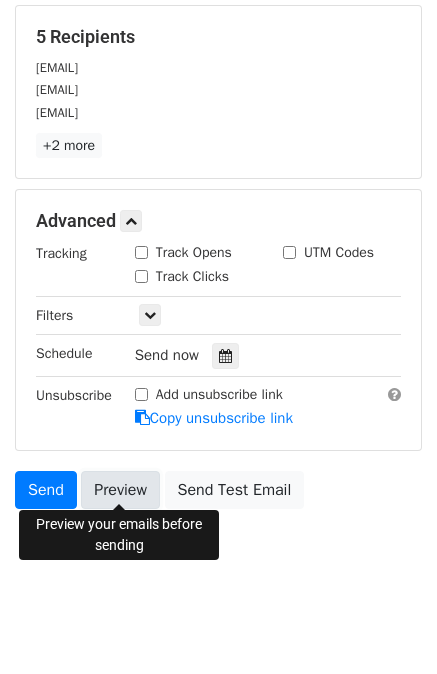 click on "Preview" at bounding box center [120, 490] 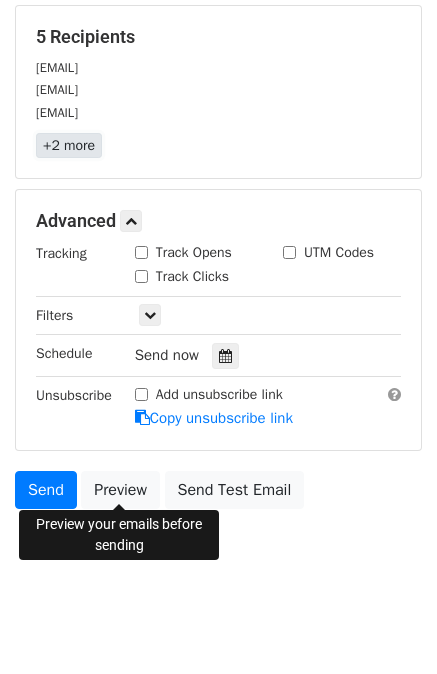 click on "+2 more" at bounding box center (69, 145) 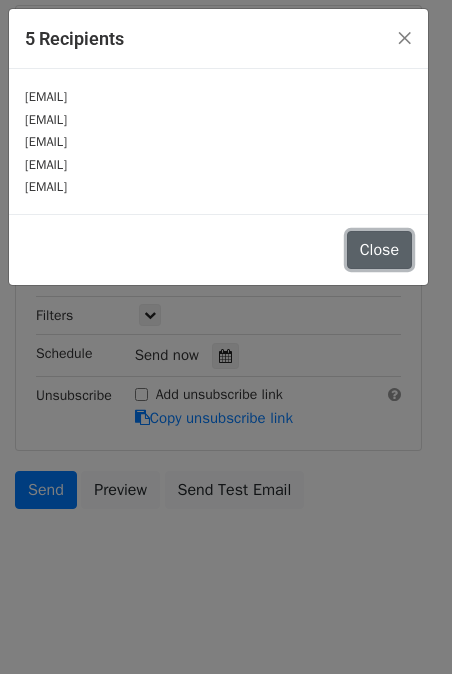click on "Close" at bounding box center (379, 250) 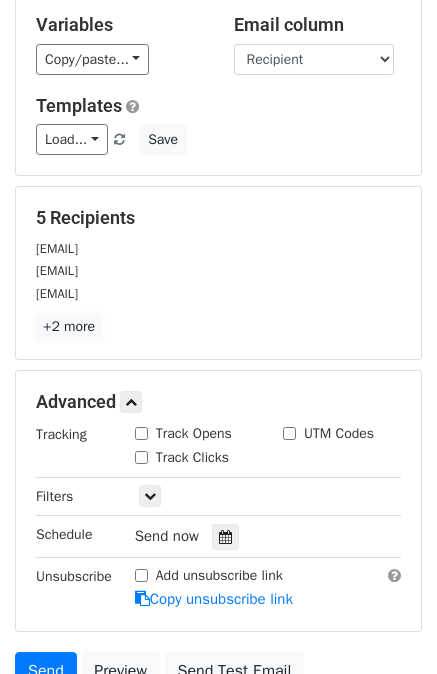scroll, scrollTop: 0, scrollLeft: 0, axis: both 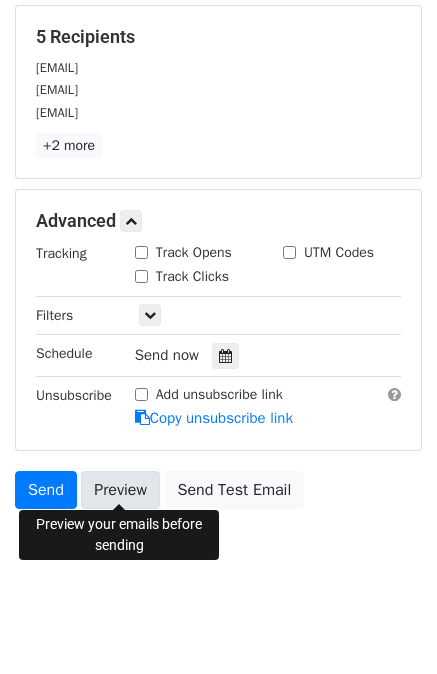 click on "Preview" at bounding box center (120, 490) 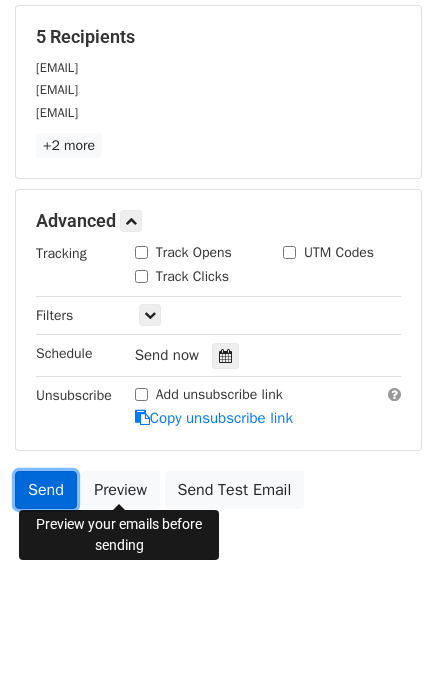 click on "Send" at bounding box center (46, 490) 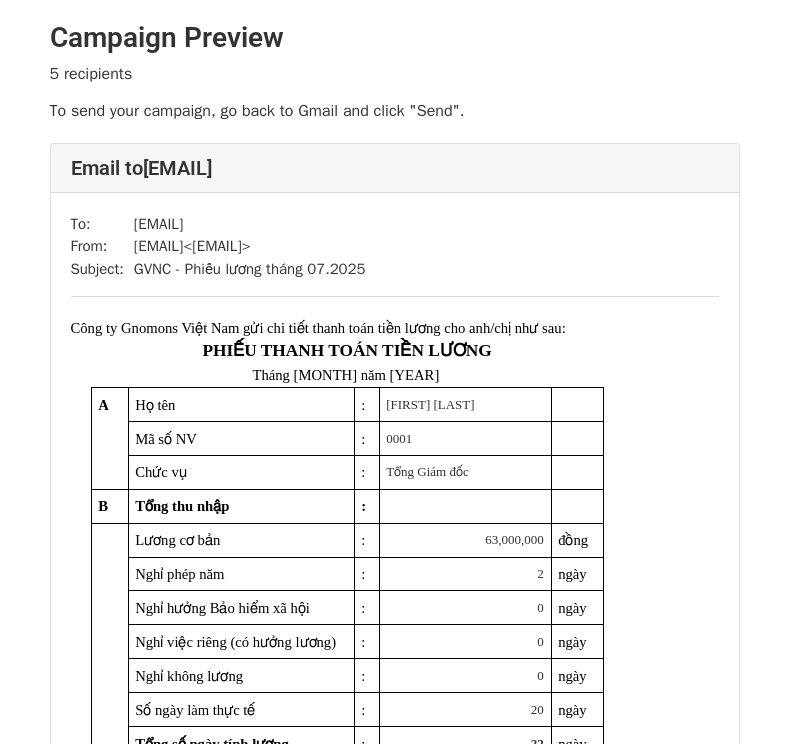 scroll, scrollTop: 0, scrollLeft: 0, axis: both 